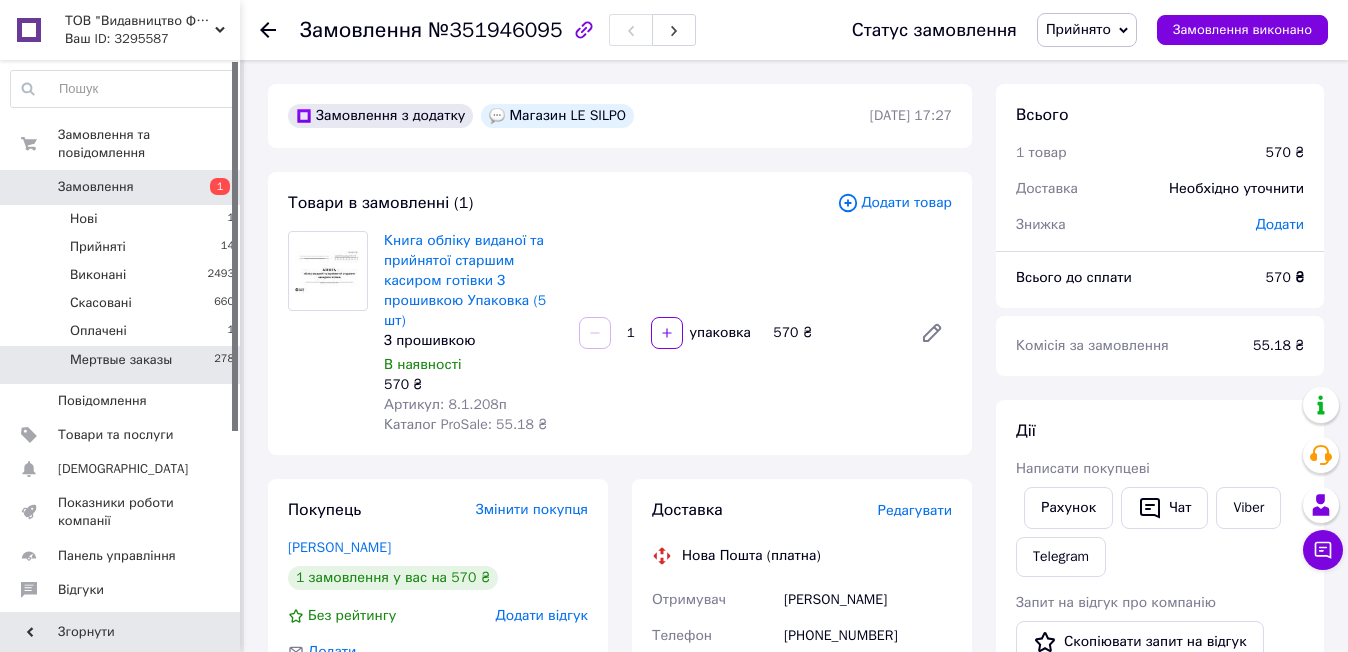 scroll, scrollTop: 174, scrollLeft: 0, axis: vertical 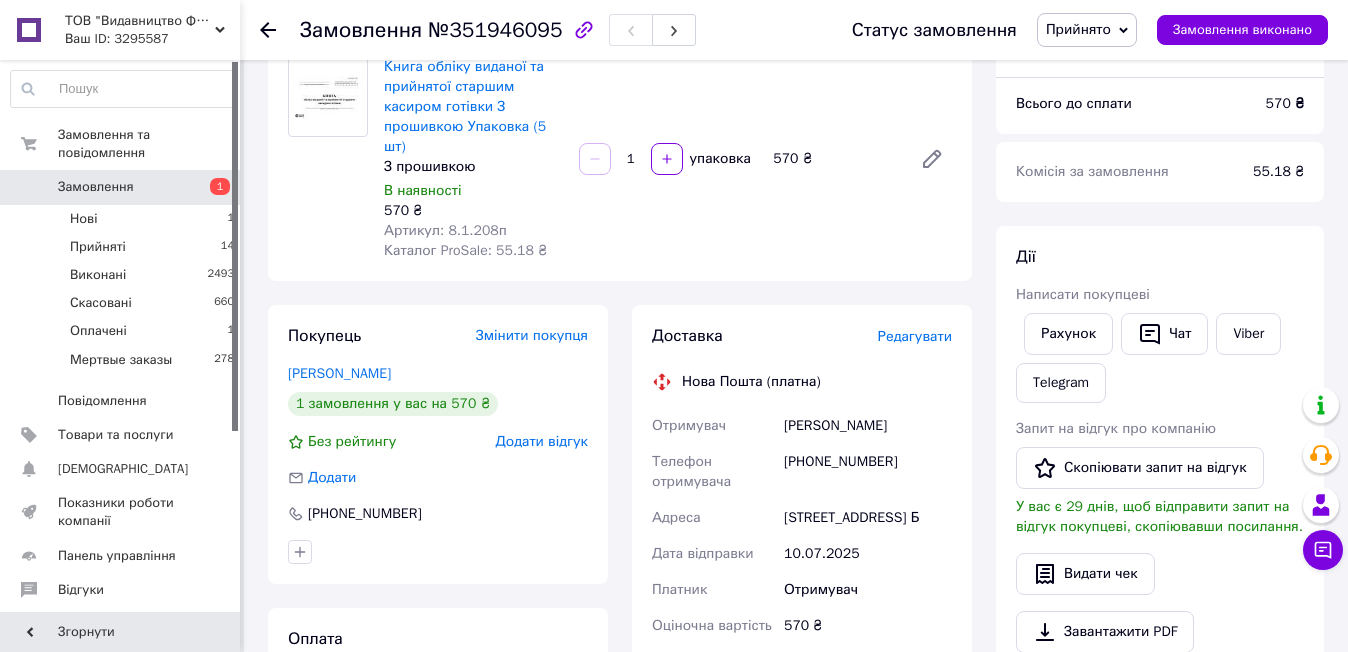click at bounding box center [29, 30] 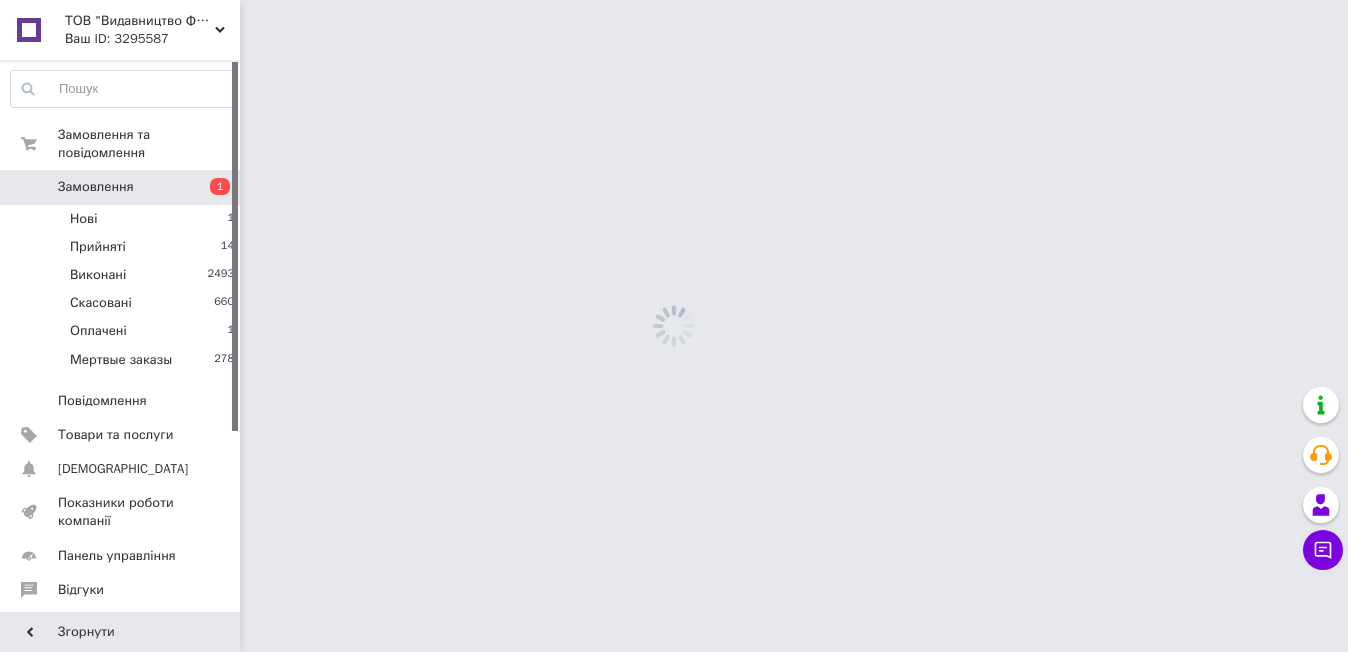 scroll, scrollTop: 0, scrollLeft: 0, axis: both 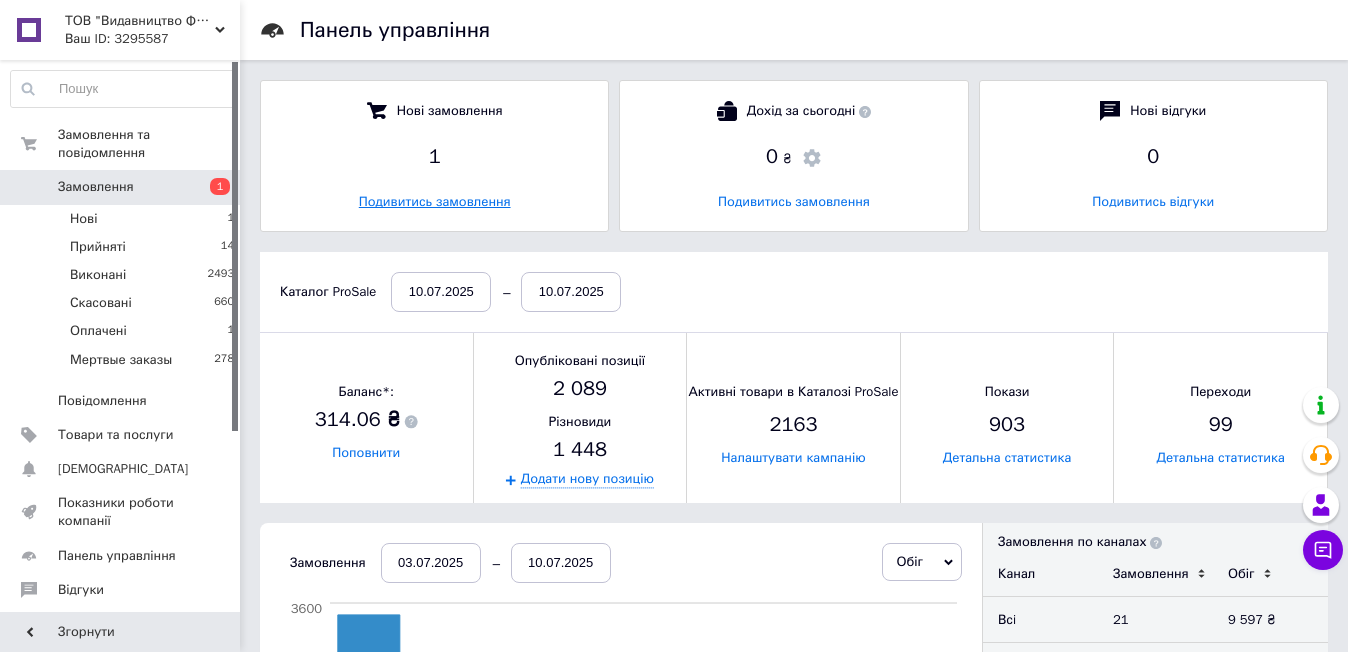 click on "Подивитись замовлення" at bounding box center [435, 201] 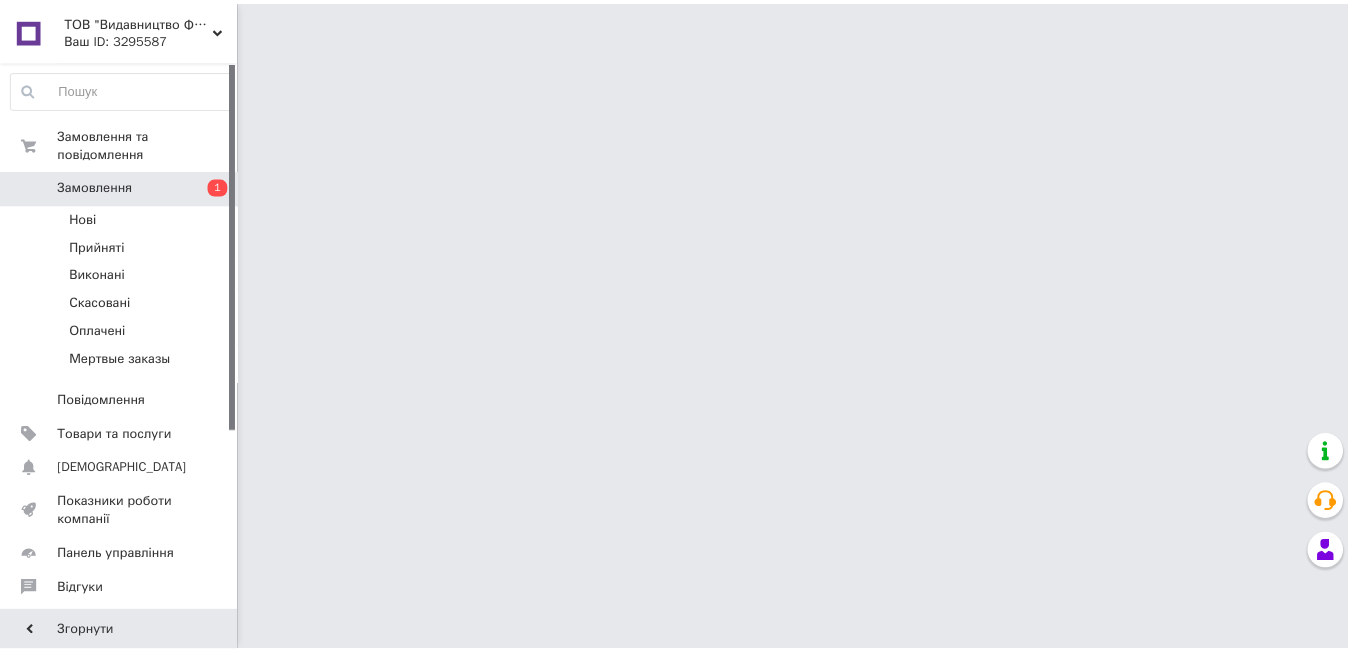 scroll, scrollTop: 0, scrollLeft: 0, axis: both 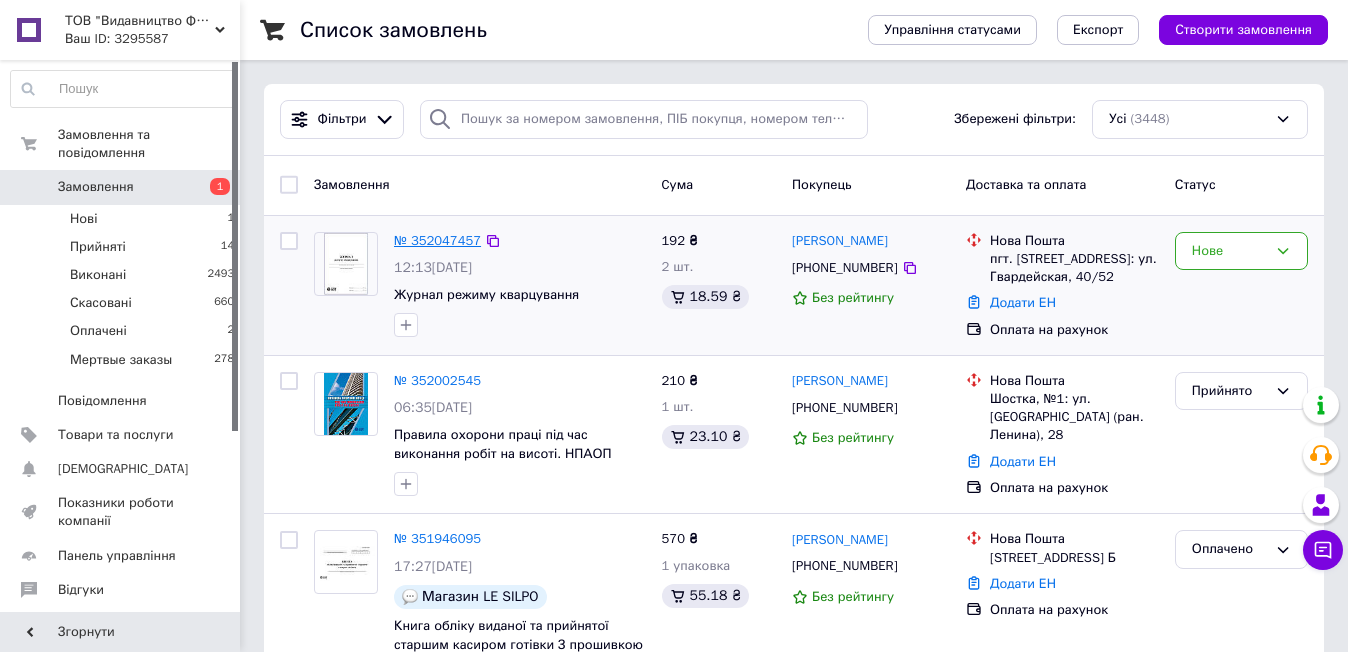 click on "№ 352047457" at bounding box center [437, 240] 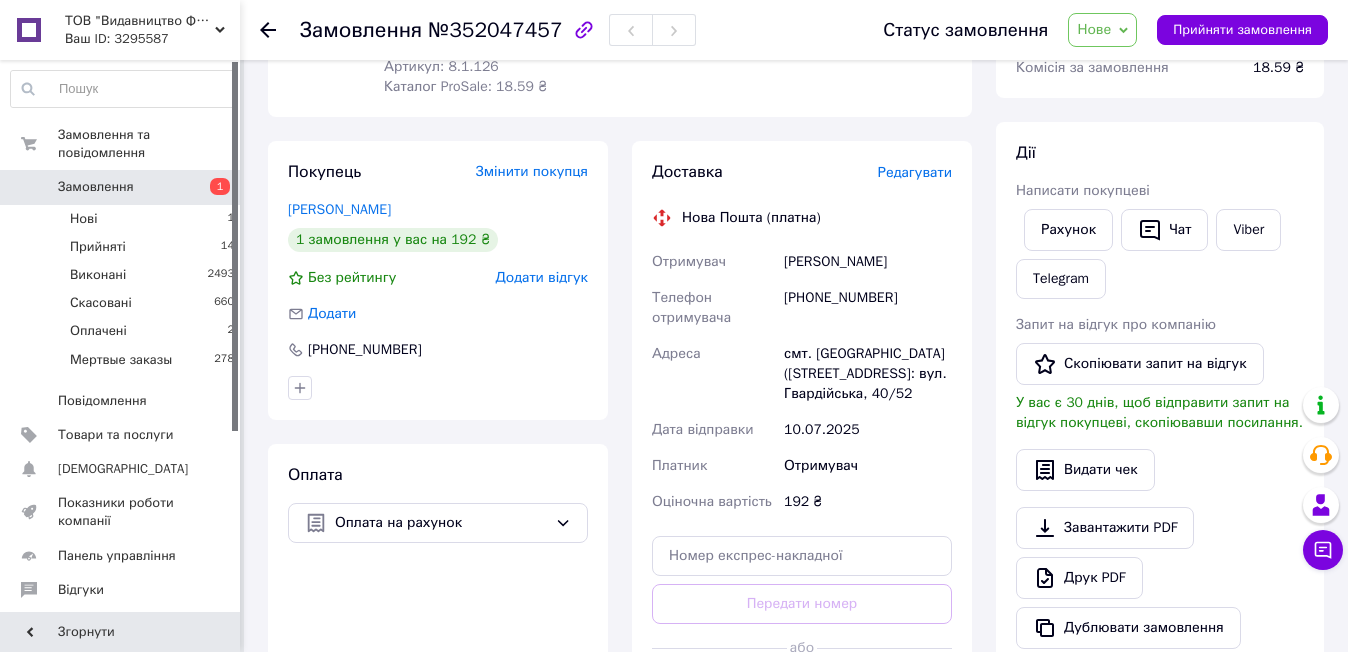 scroll, scrollTop: 283, scrollLeft: 0, axis: vertical 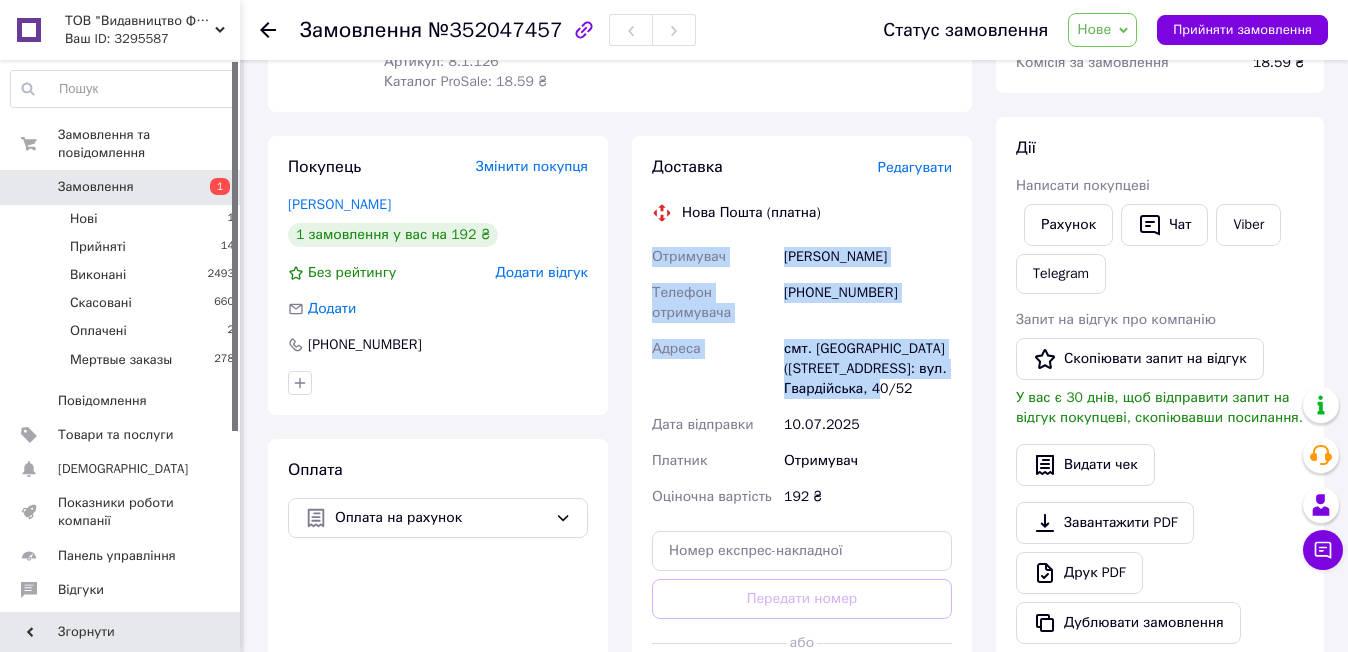 drag, startPoint x: 654, startPoint y: 260, endPoint x: 916, endPoint y: 397, distance: 295.6569 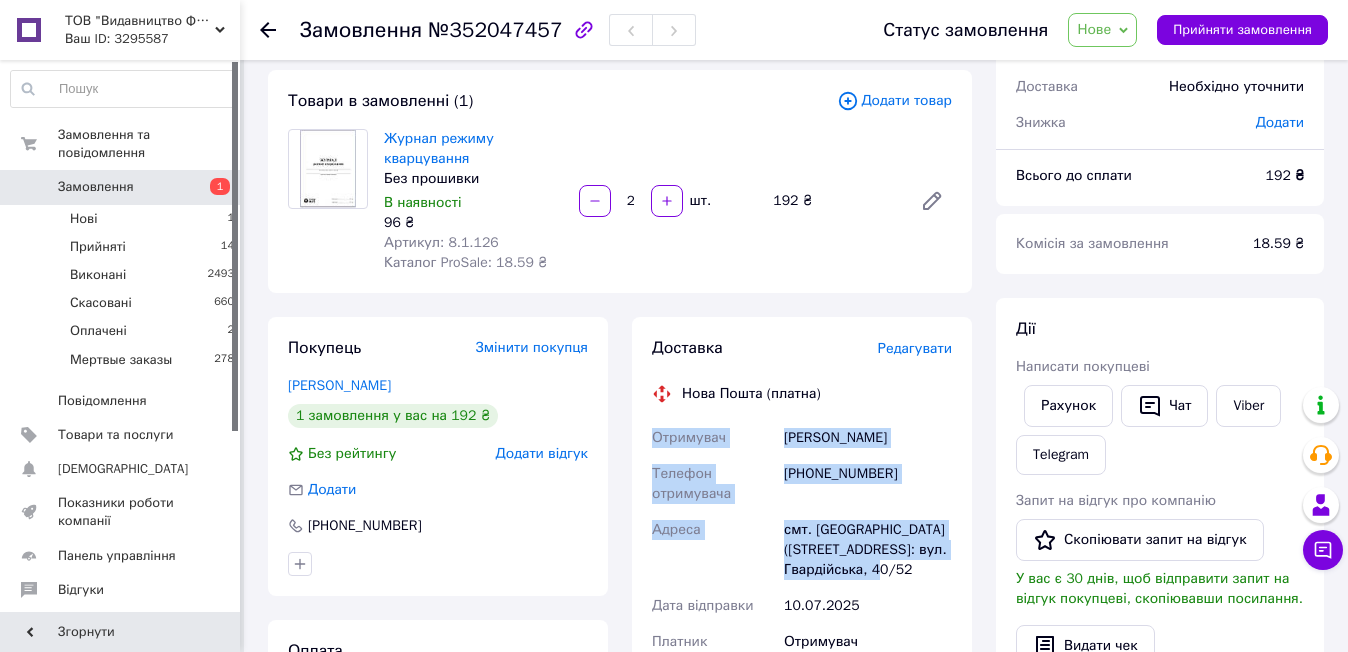 scroll, scrollTop: 93, scrollLeft: 0, axis: vertical 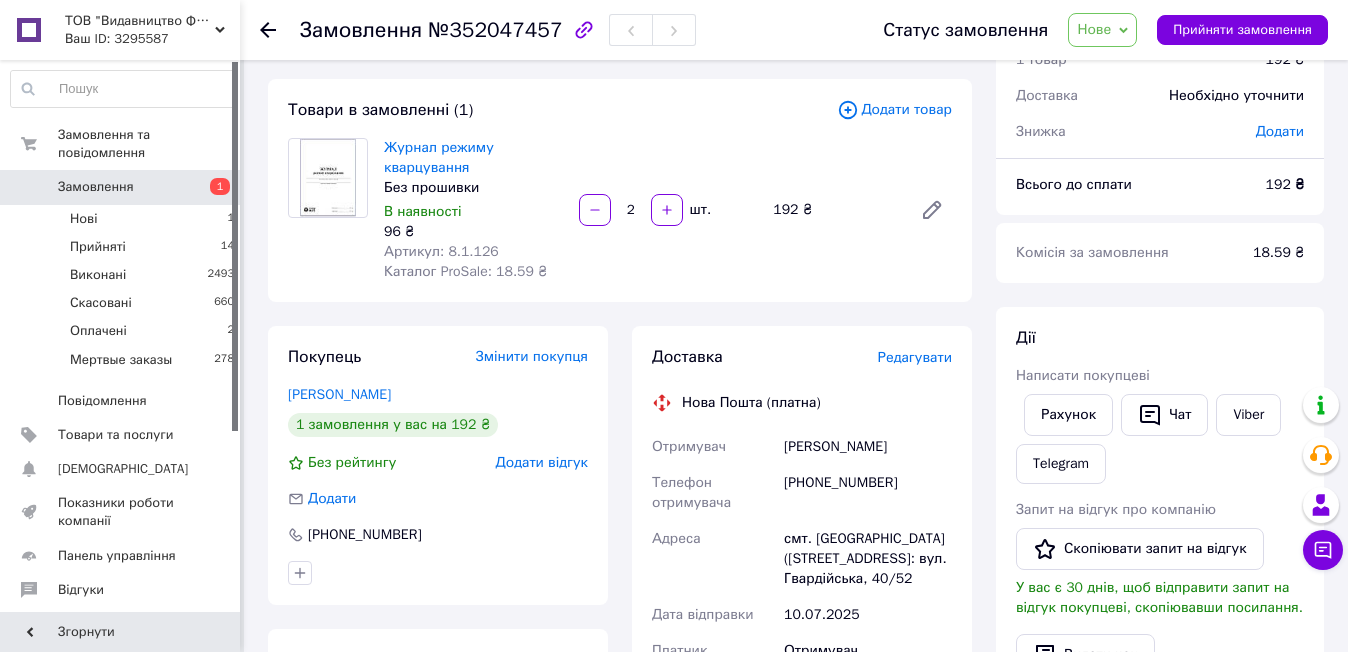 click at bounding box center (29, 30) 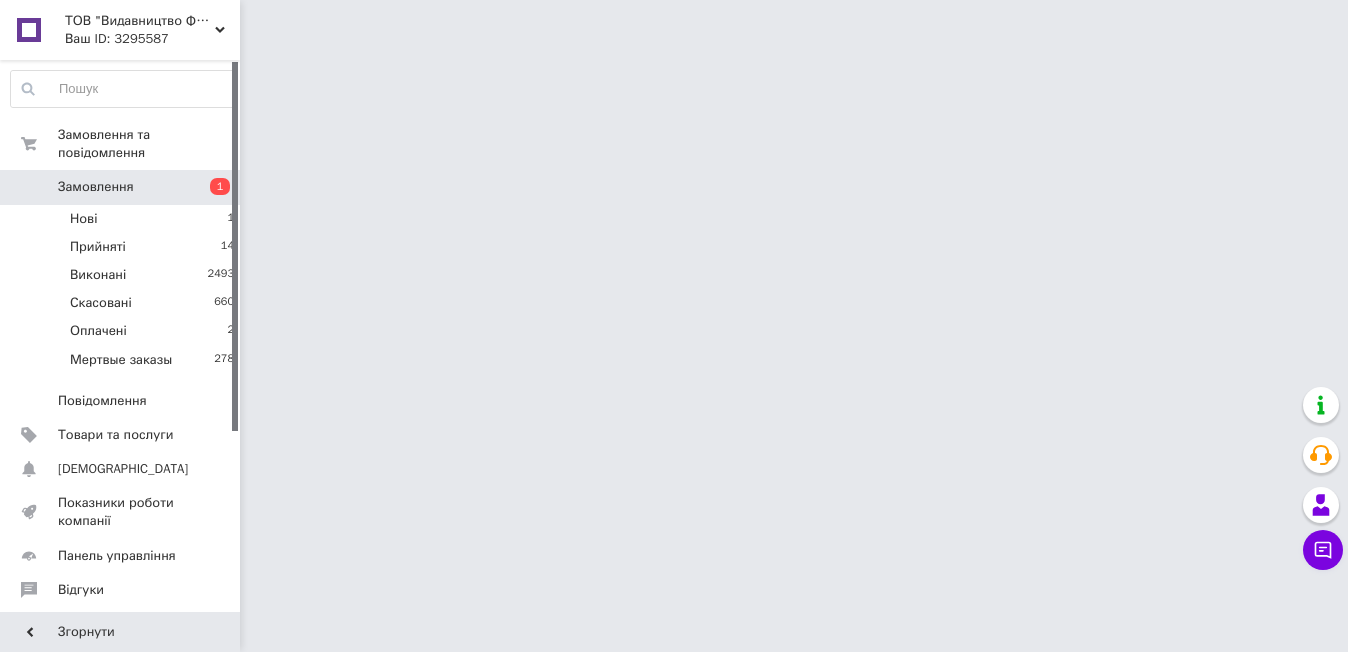 scroll, scrollTop: 0, scrollLeft: 0, axis: both 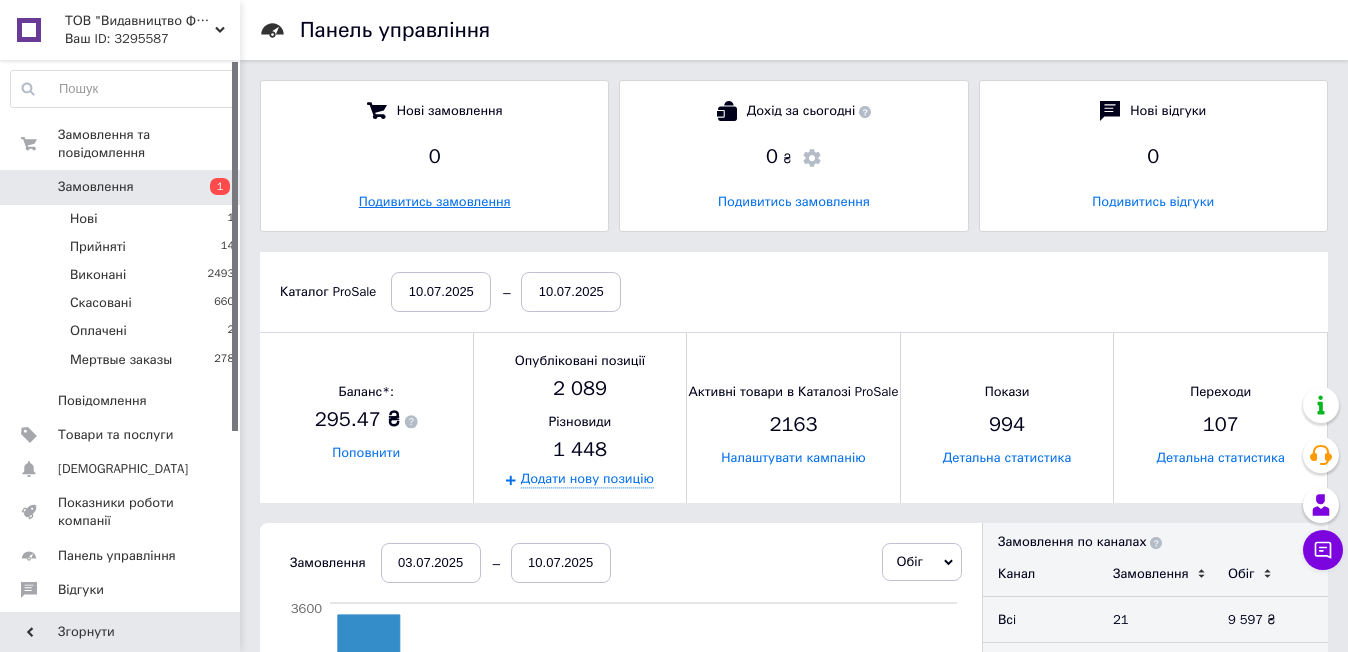 click on "Подивитись замовлення" at bounding box center [435, 201] 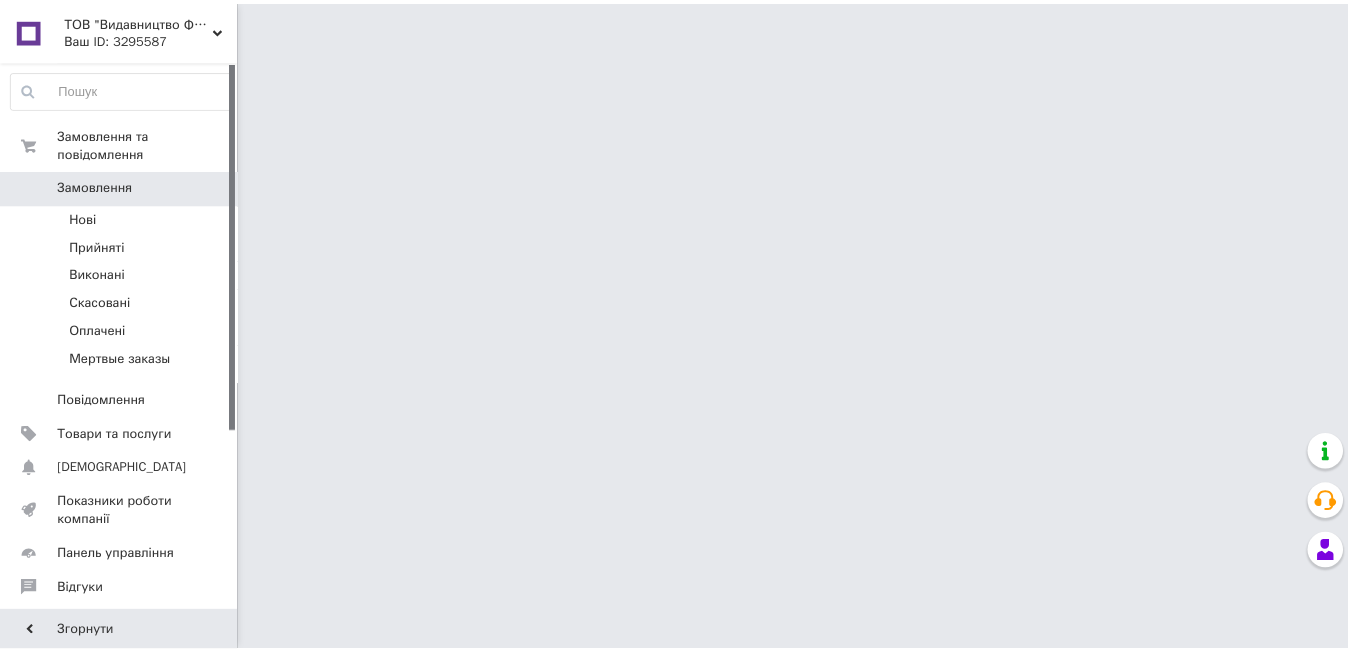 scroll, scrollTop: 0, scrollLeft: 0, axis: both 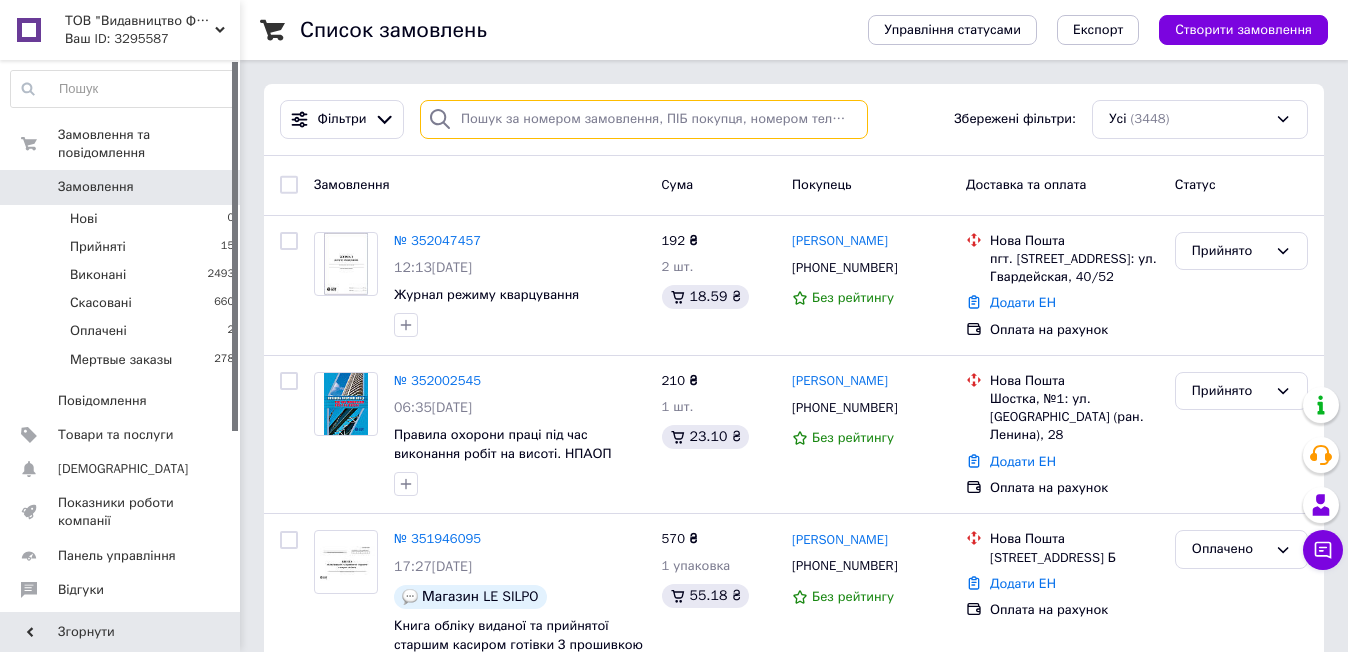 paste on "Замовлення№351047321" 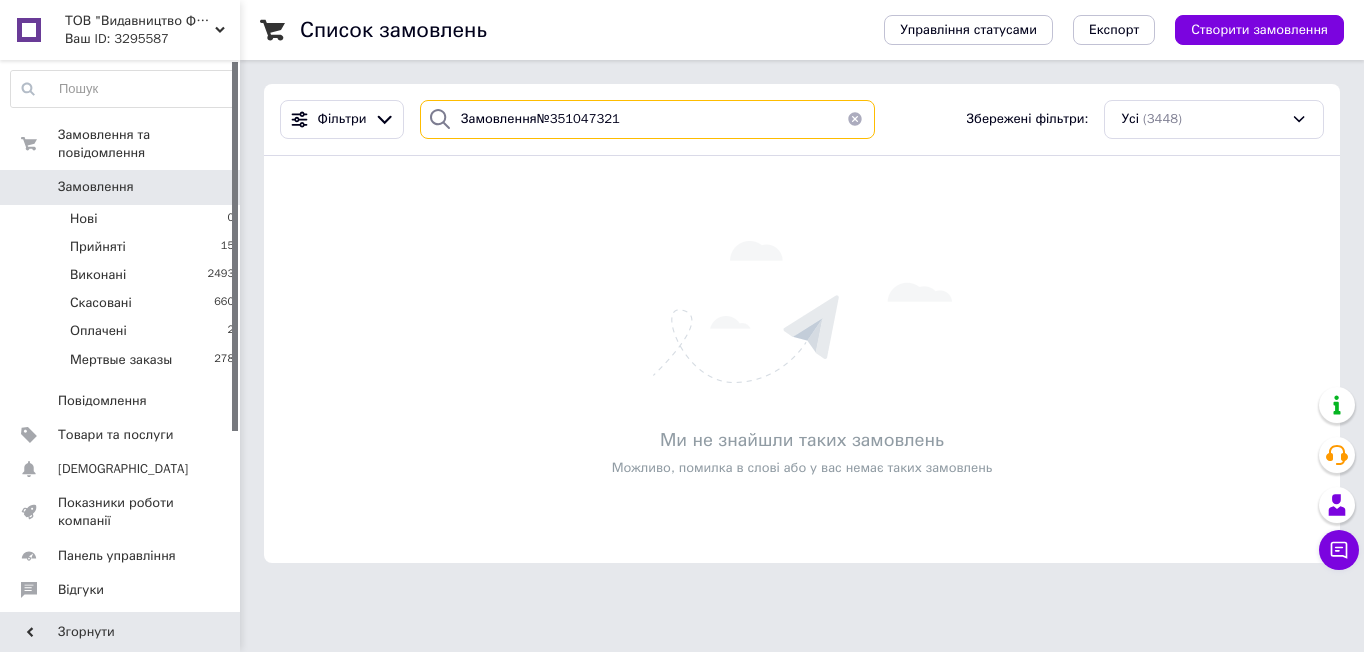 click on "Замовлення№351047321" at bounding box center (647, 119) 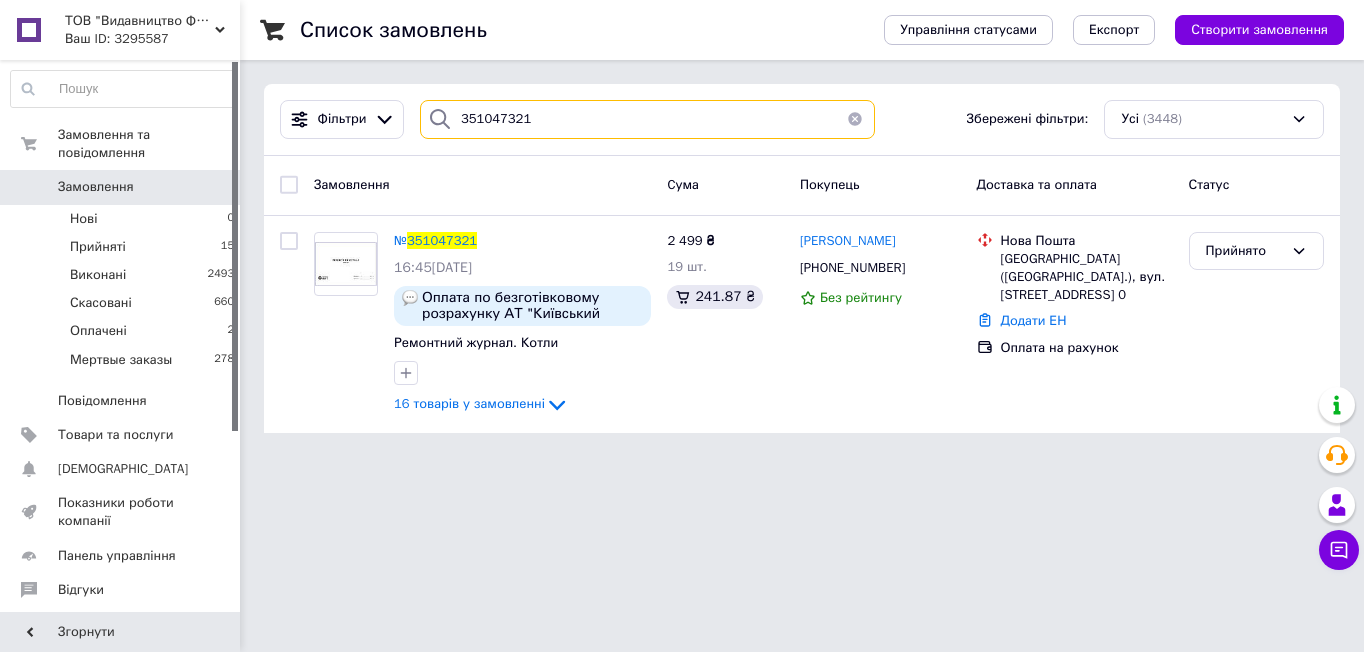type on "351047321" 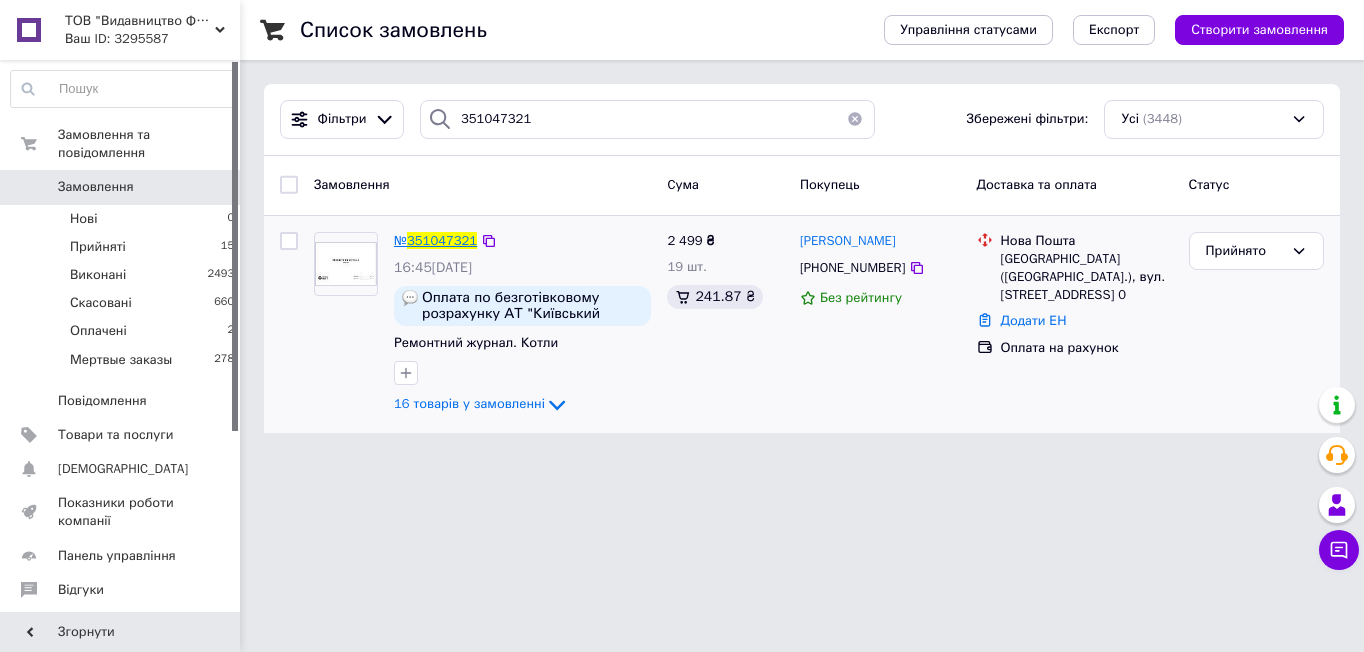 click on "351047321" at bounding box center (442, 240) 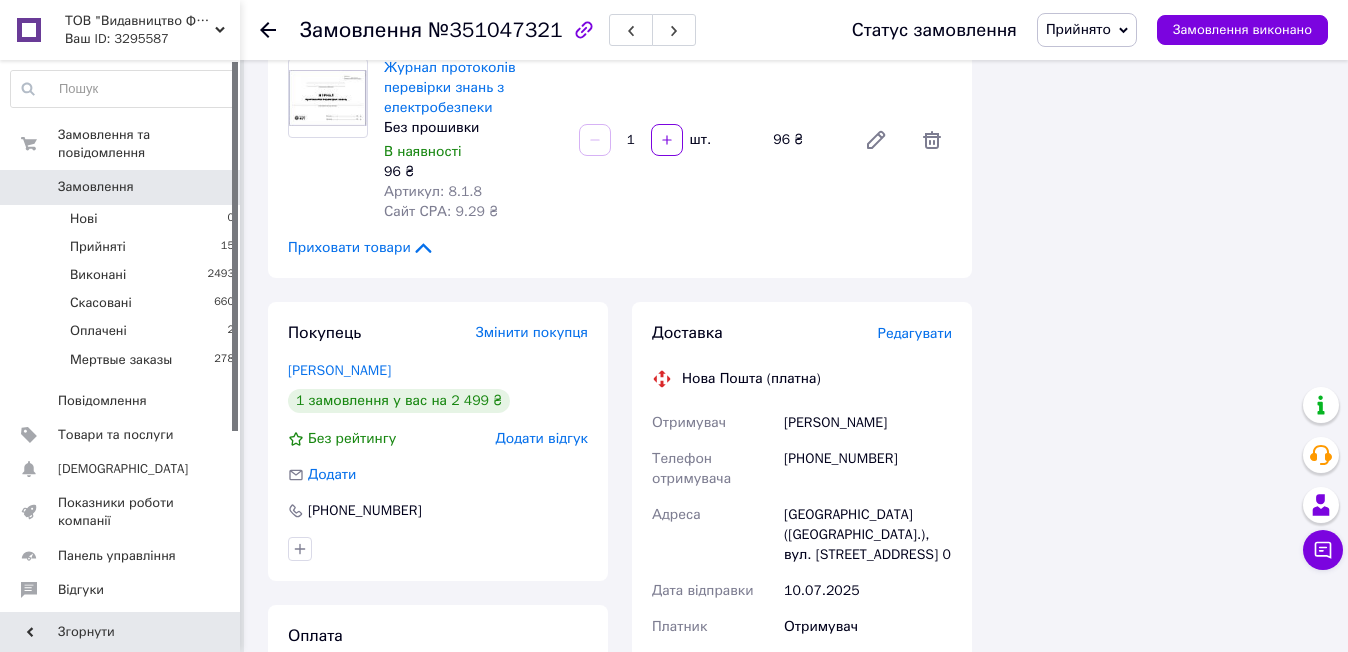 scroll, scrollTop: 2953, scrollLeft: 0, axis: vertical 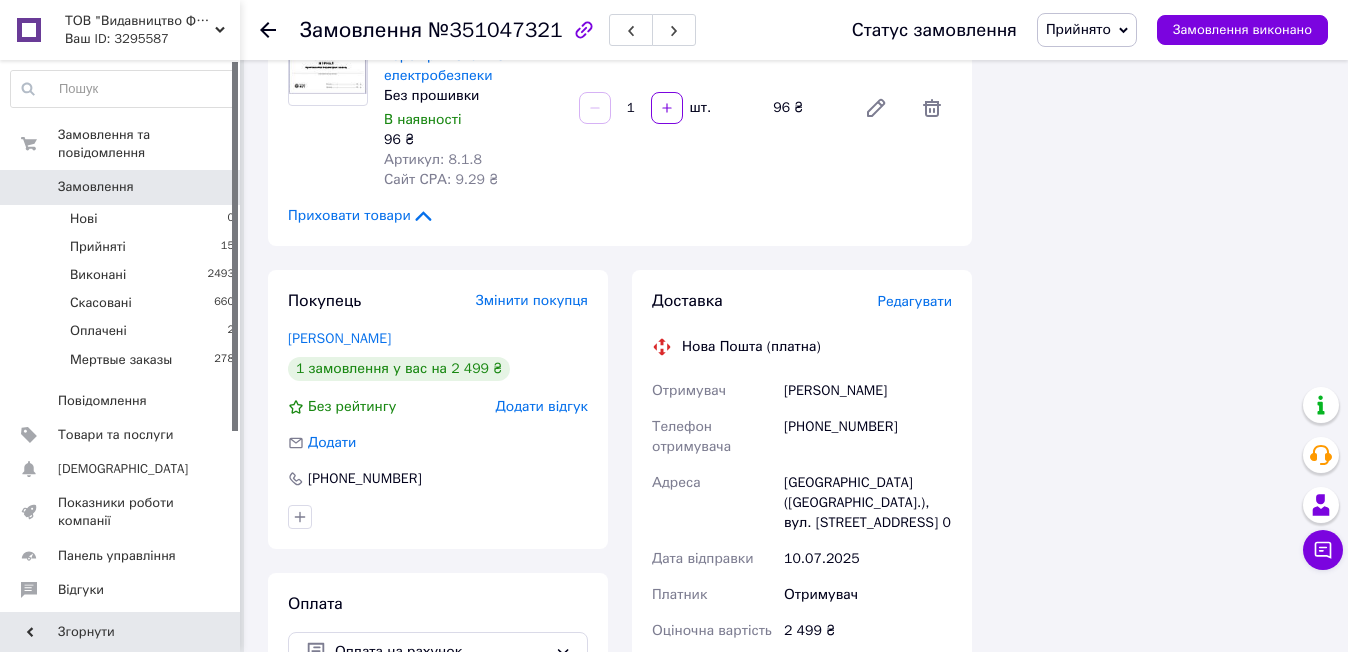 click at bounding box center [29, 30] 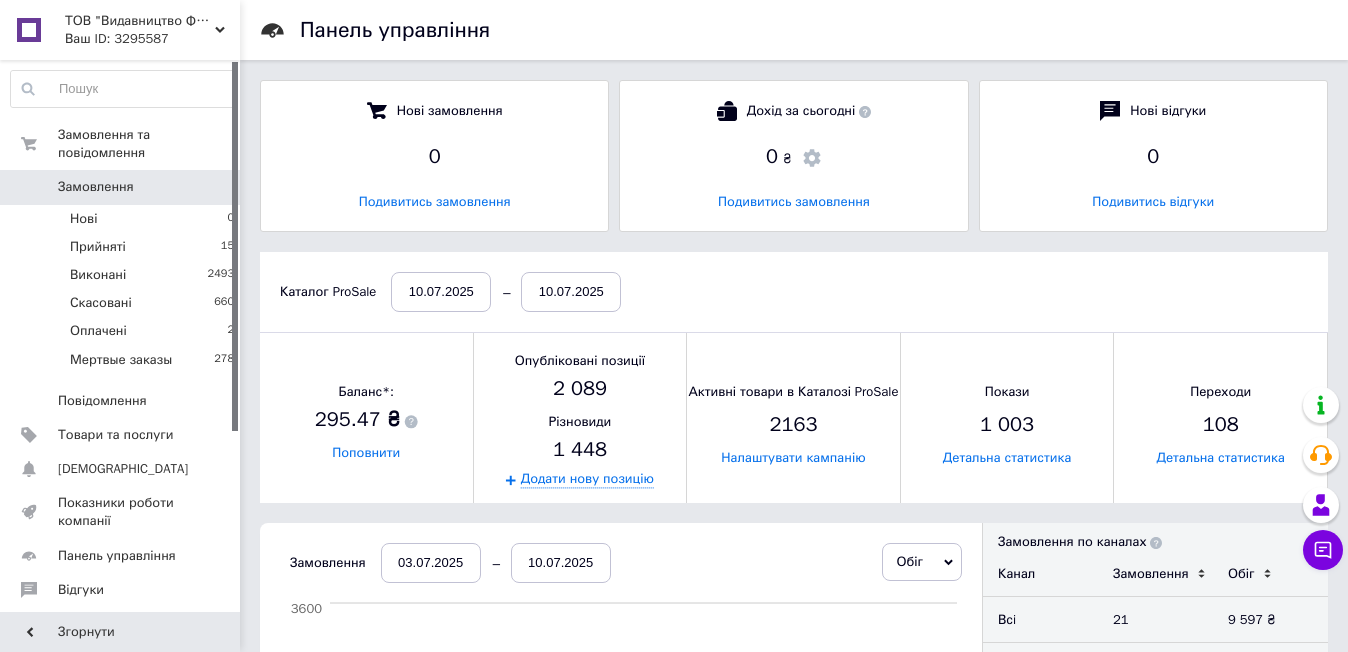 scroll, scrollTop: 10, scrollLeft: 10, axis: both 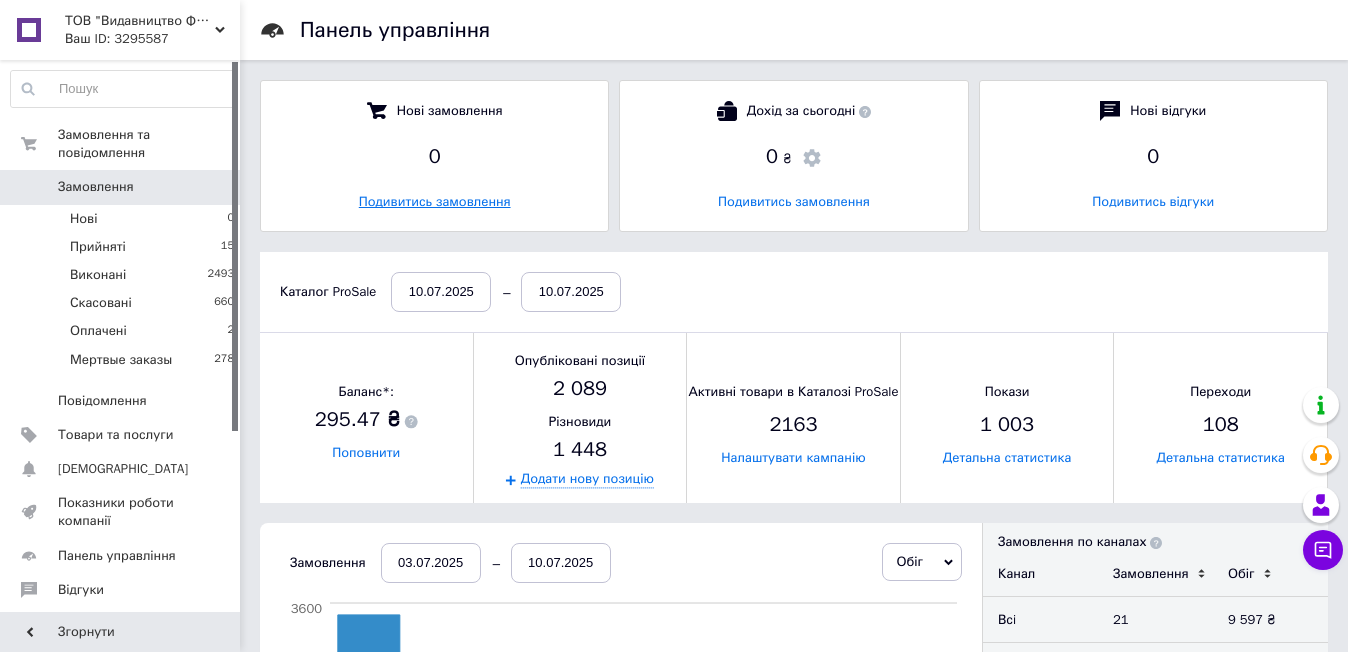 click on "Подивитись замовлення" at bounding box center (435, 201) 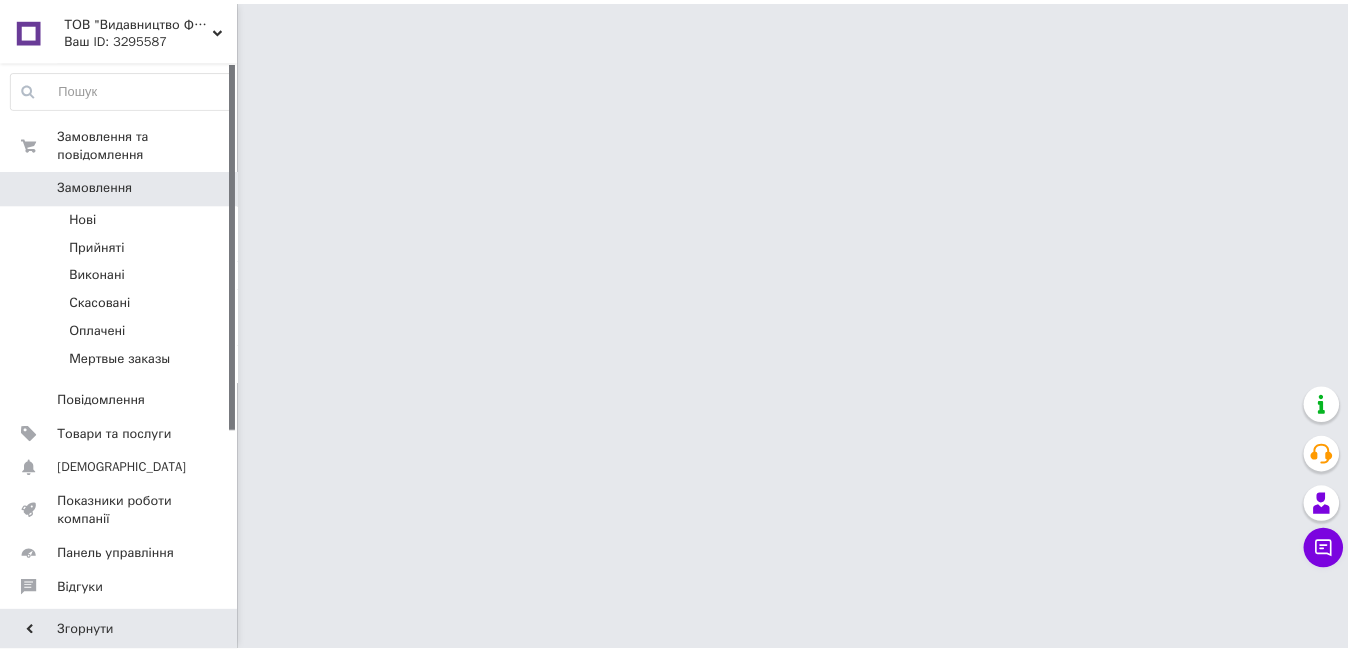 scroll, scrollTop: 0, scrollLeft: 0, axis: both 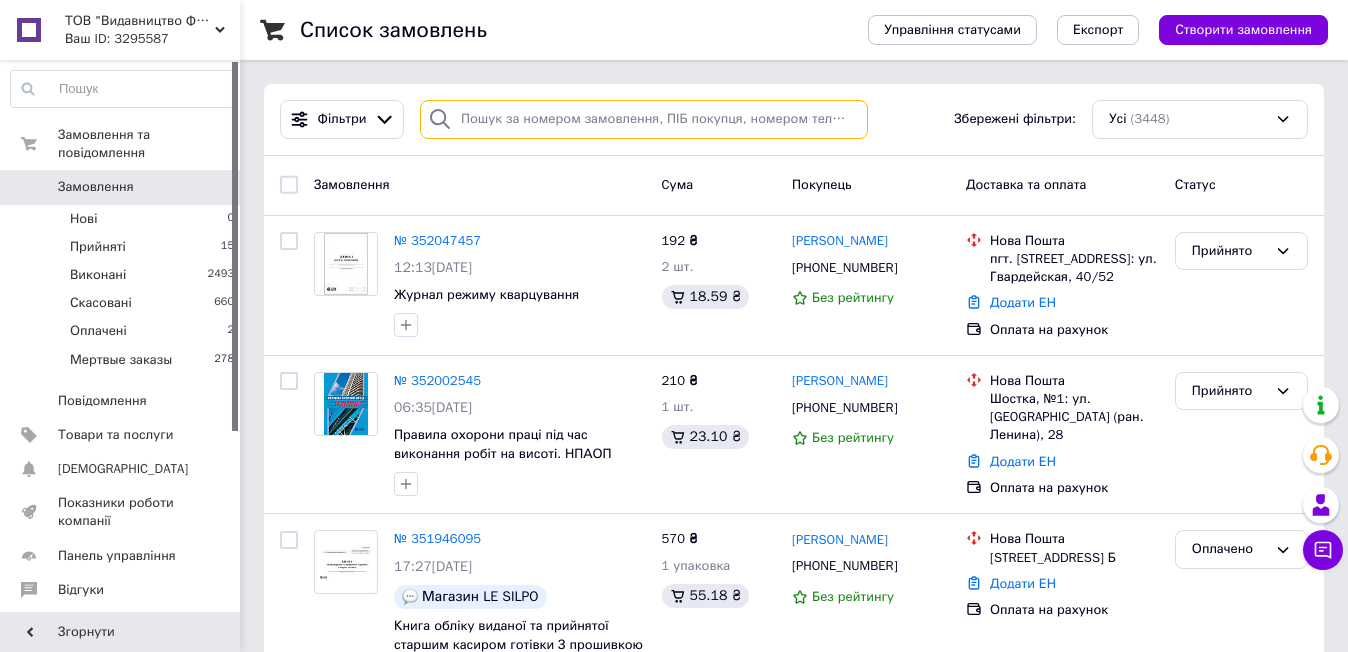 paste on "Замовлення№351047321" 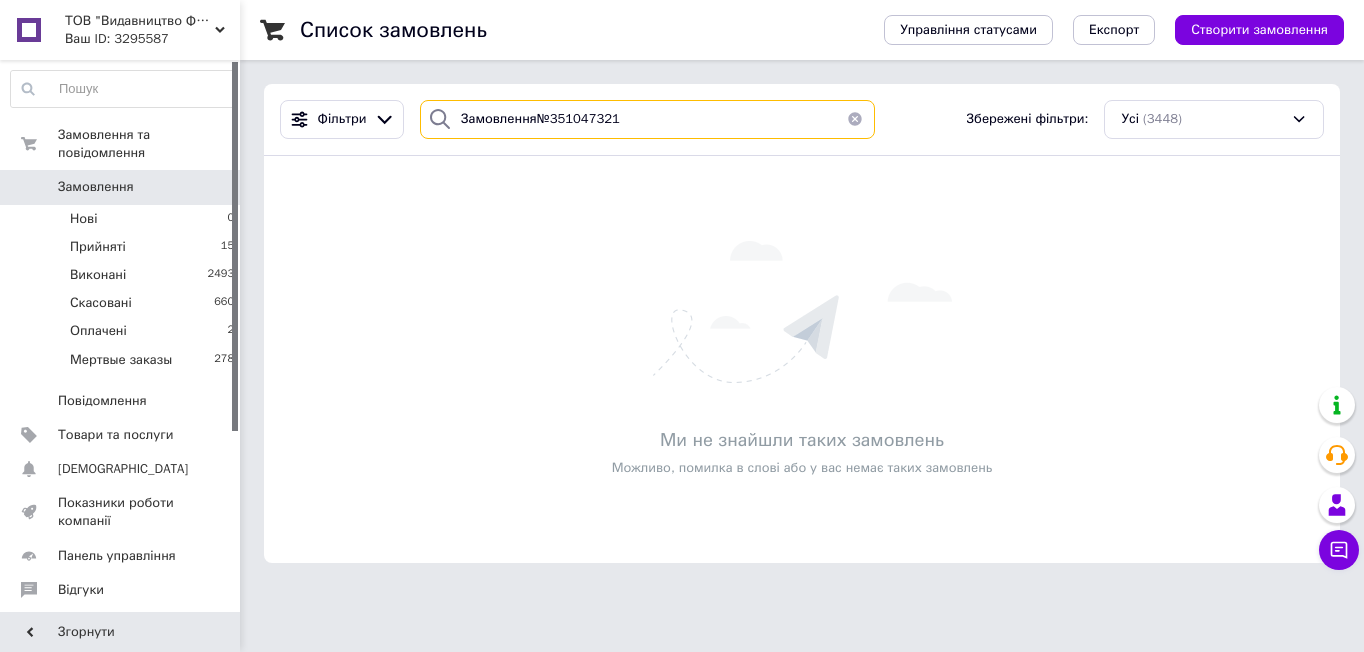 click on "Замовлення№351047321" at bounding box center (647, 119) 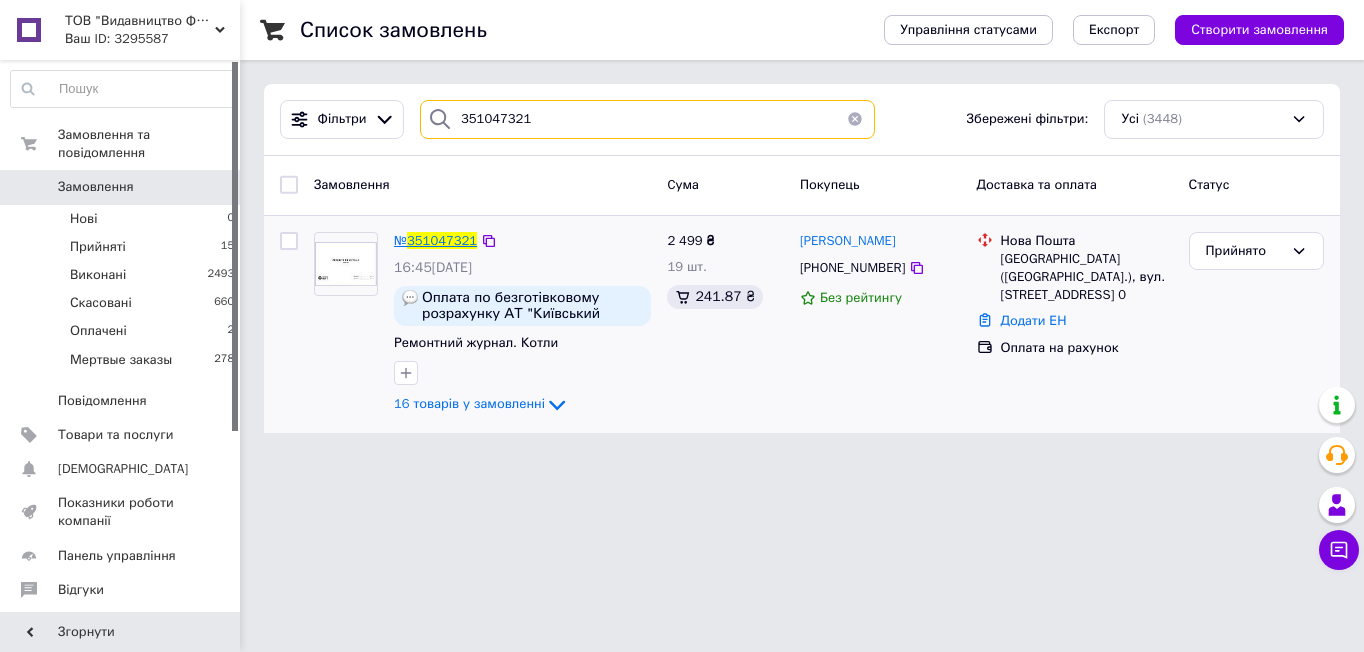 type on "351047321" 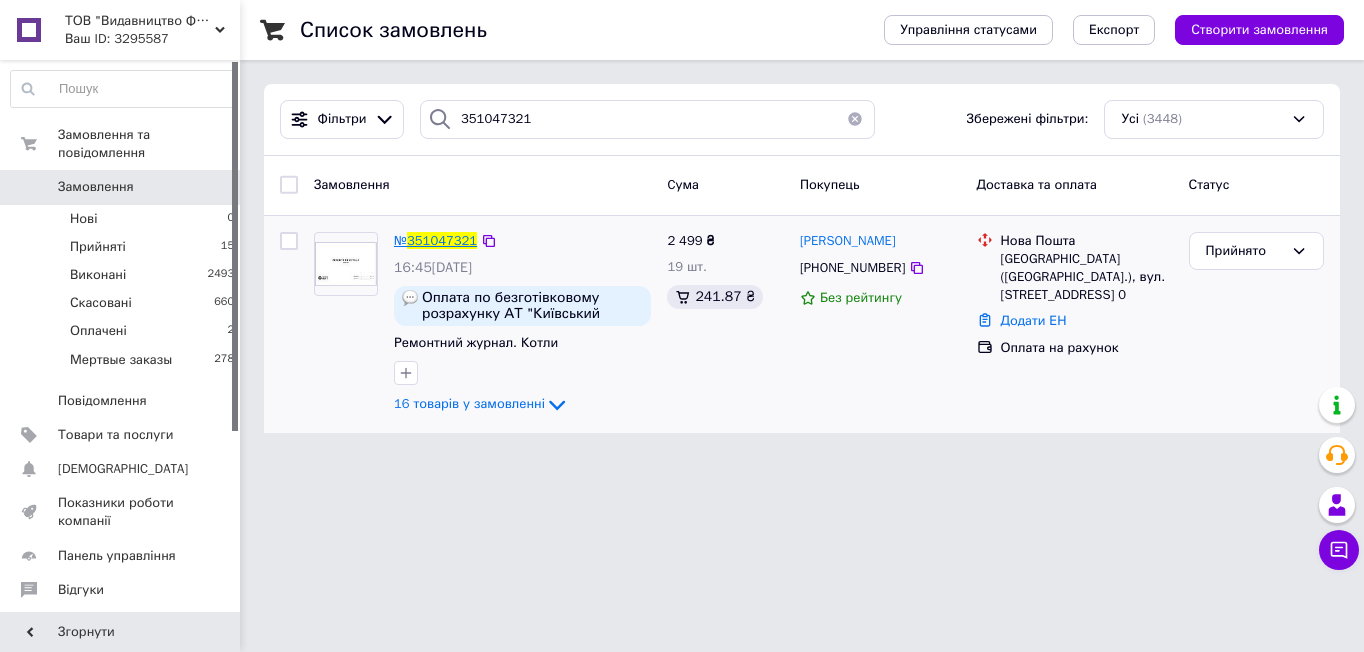 click on "351047321" at bounding box center [442, 240] 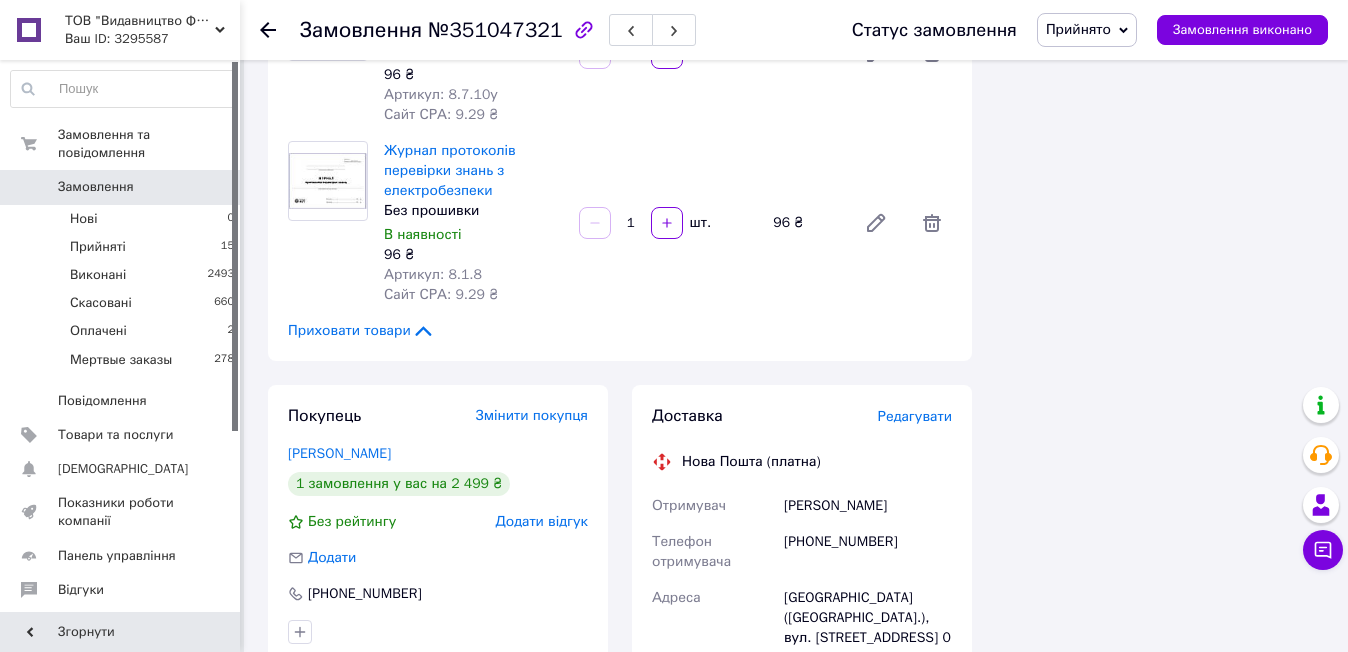 scroll, scrollTop: 2870, scrollLeft: 0, axis: vertical 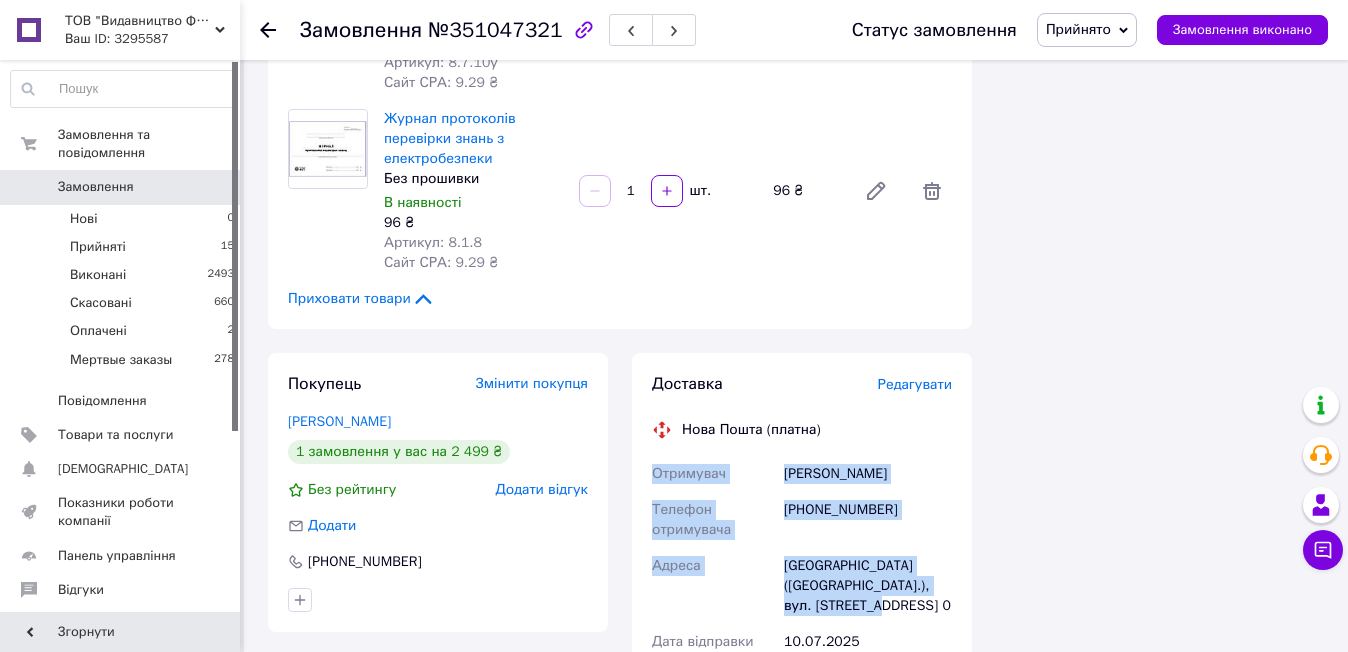 drag, startPoint x: 653, startPoint y: 409, endPoint x: 941, endPoint y: 532, distance: 313.16608 